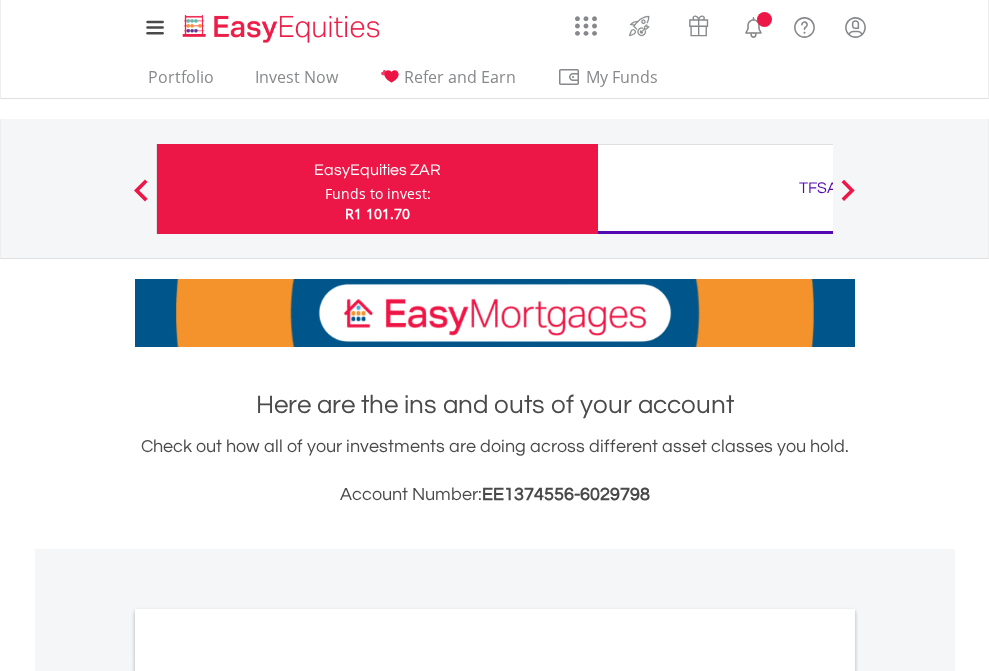 scroll, scrollTop: 0, scrollLeft: 0, axis: both 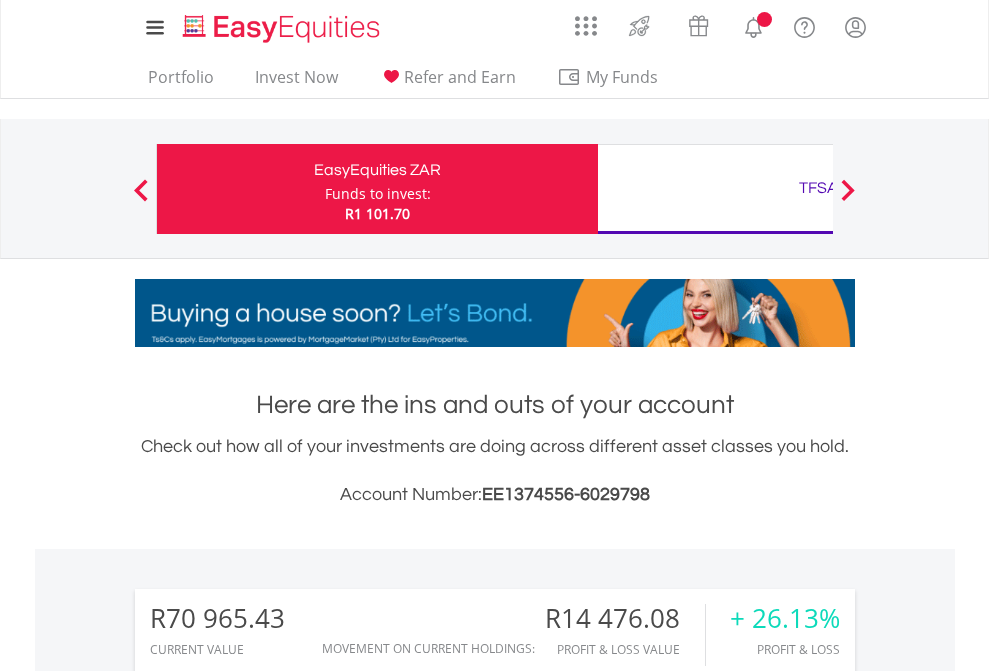 click on "Funds to invest:" at bounding box center [378, 194] 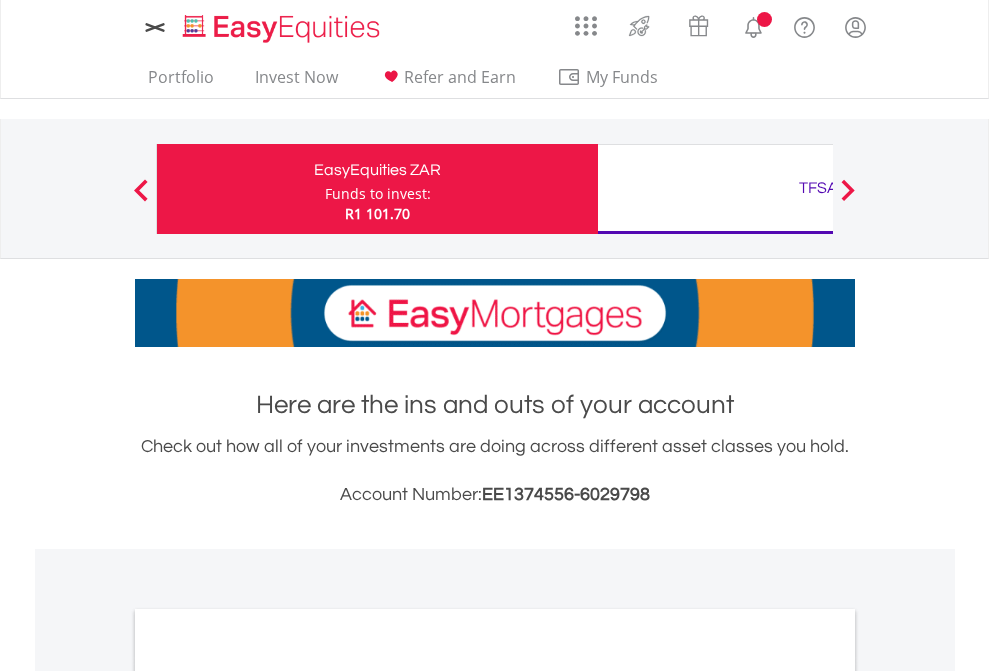 scroll, scrollTop: 0, scrollLeft: 0, axis: both 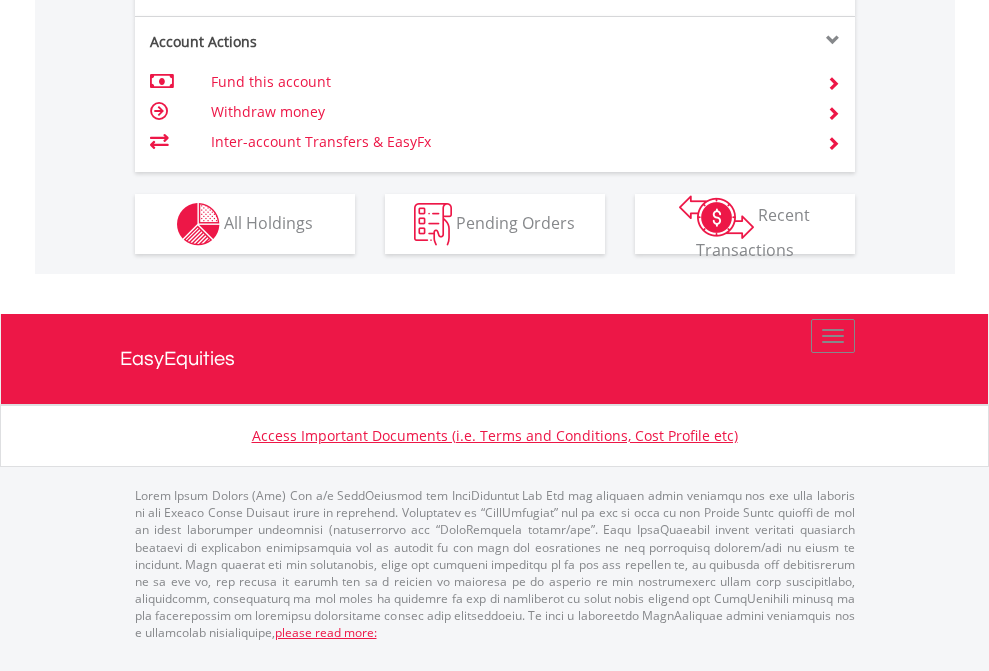 click on "Investment types" at bounding box center (706, -337) 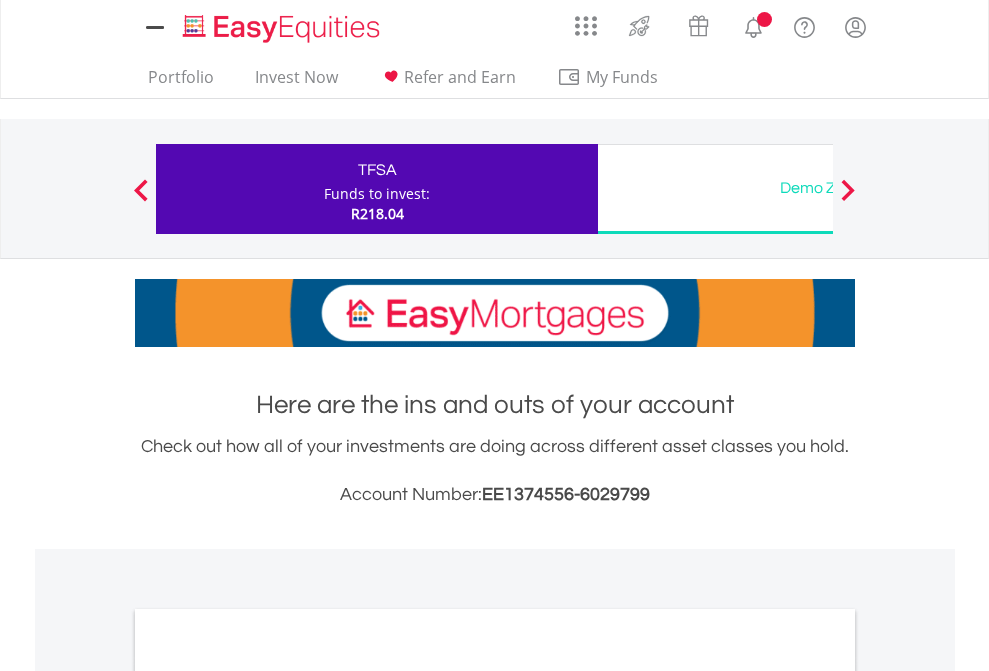 scroll, scrollTop: 0, scrollLeft: 0, axis: both 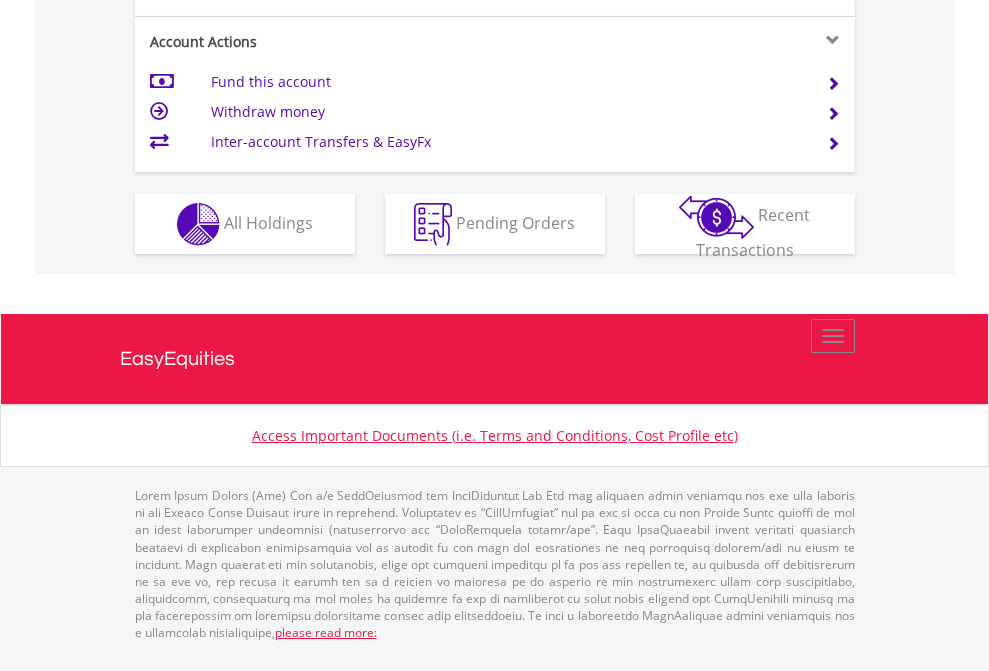 click on "Investment types" at bounding box center (706, -337) 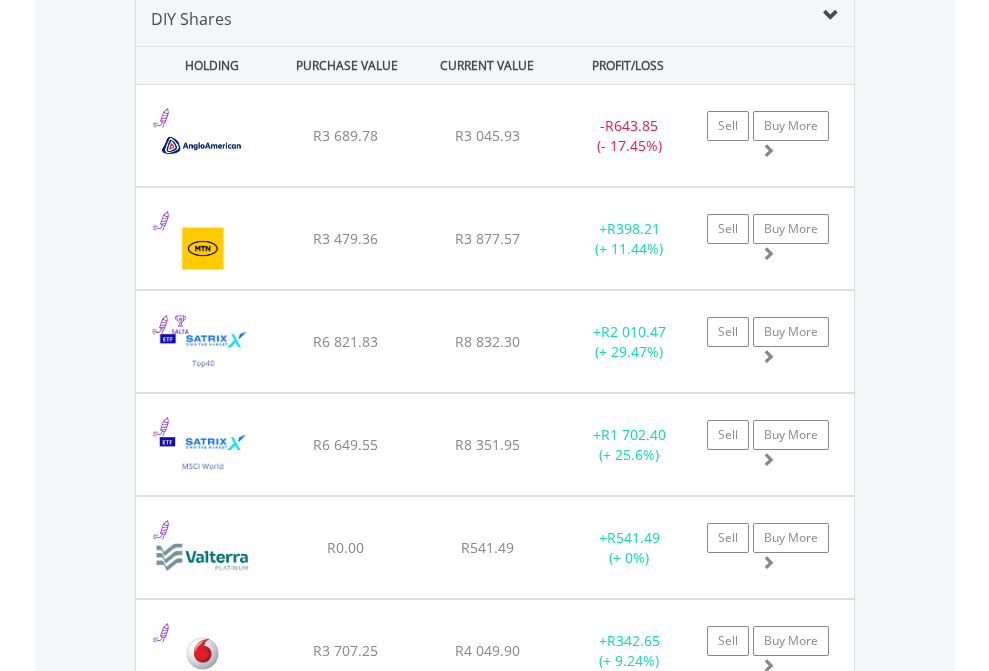 scroll, scrollTop: 1933, scrollLeft: 0, axis: vertical 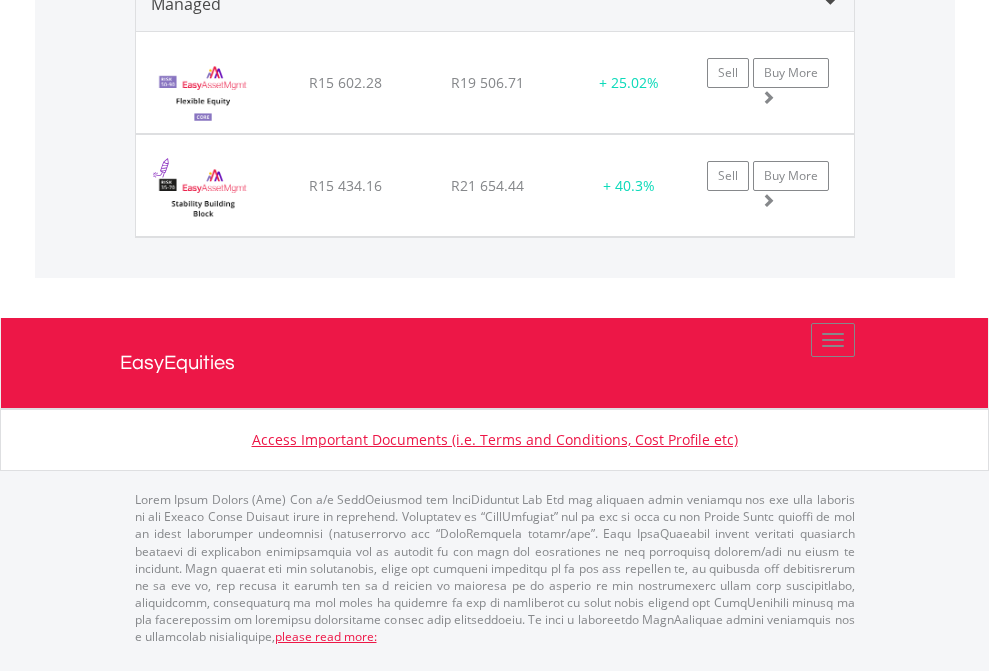 click on "TFSA" at bounding box center [818, -1745] 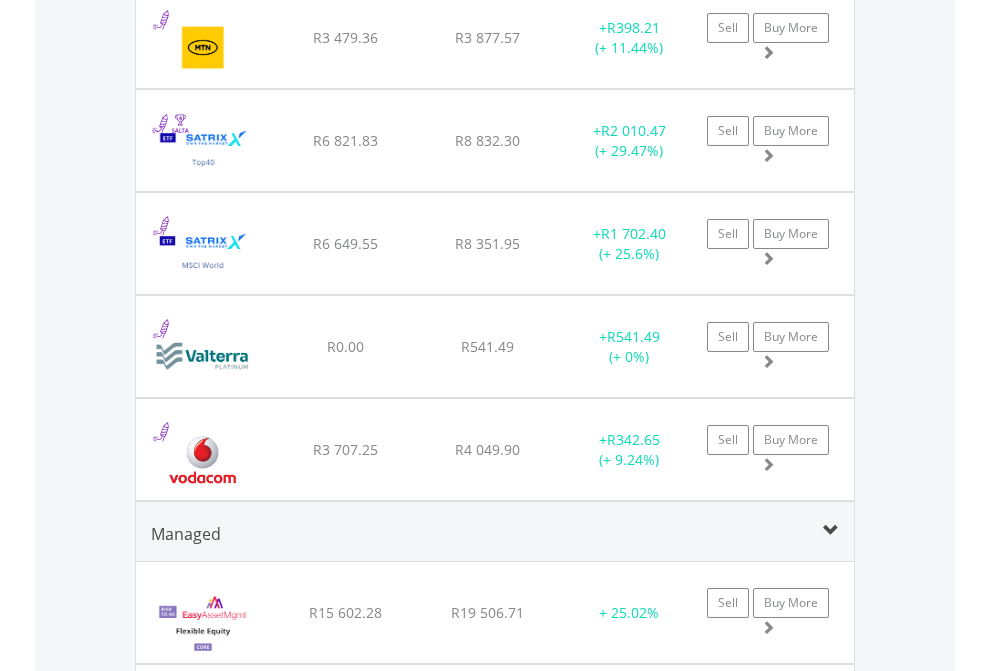 scroll, scrollTop: 144, scrollLeft: 0, axis: vertical 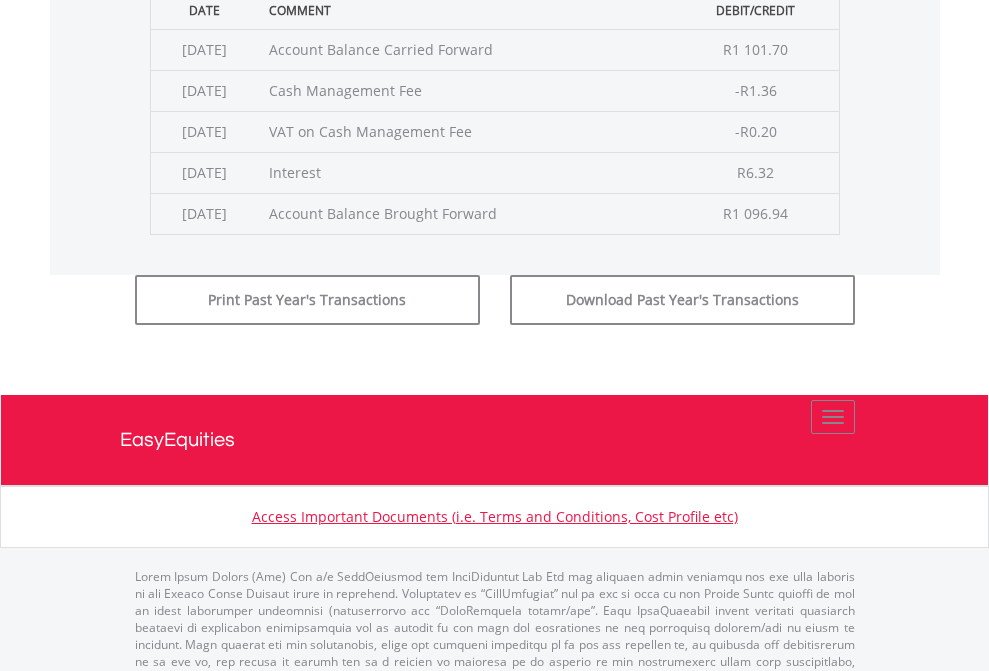 click on "Submit" at bounding box center (714, -225) 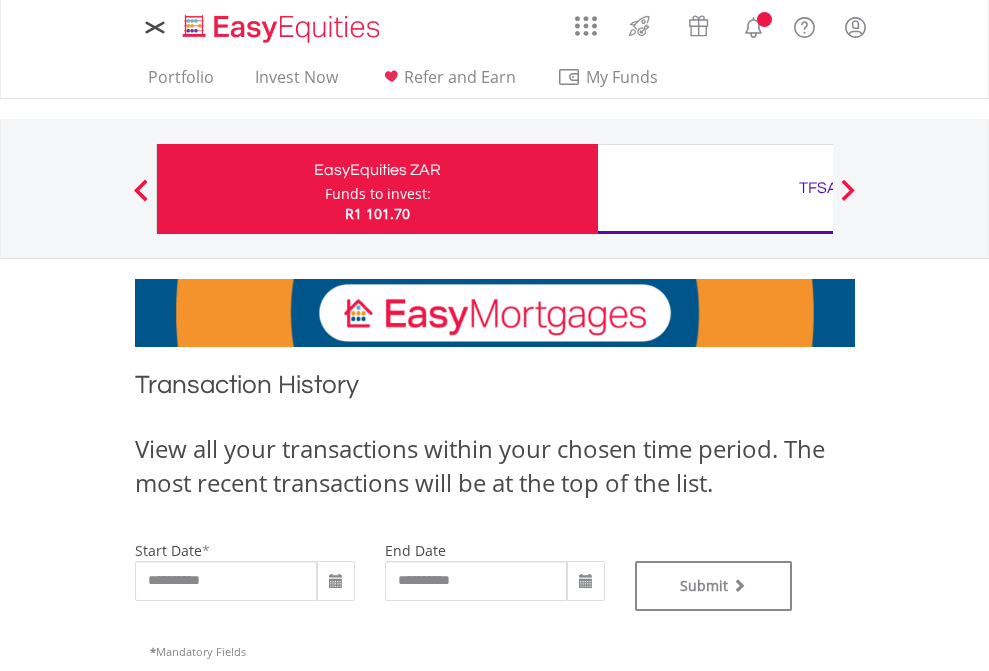 scroll, scrollTop: 0, scrollLeft: 0, axis: both 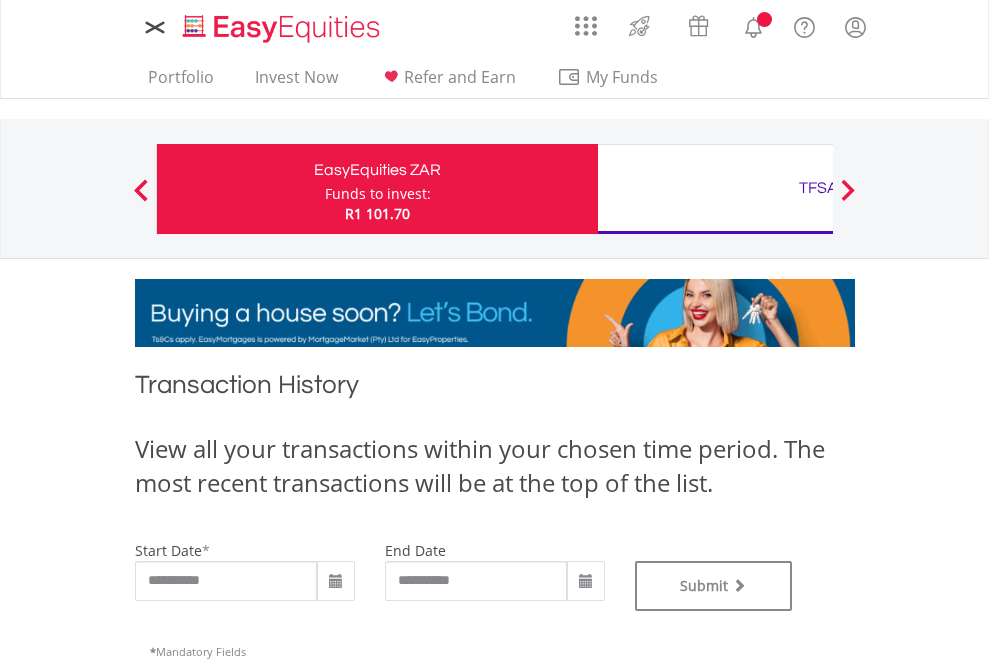 click on "TFSA" at bounding box center (818, 188) 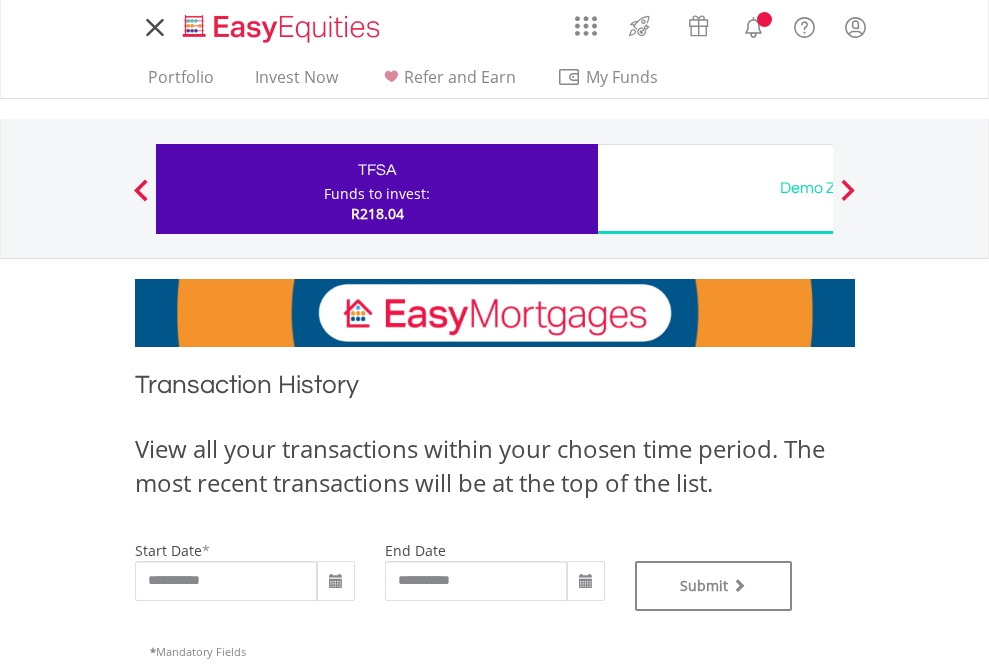 scroll, scrollTop: 0, scrollLeft: 0, axis: both 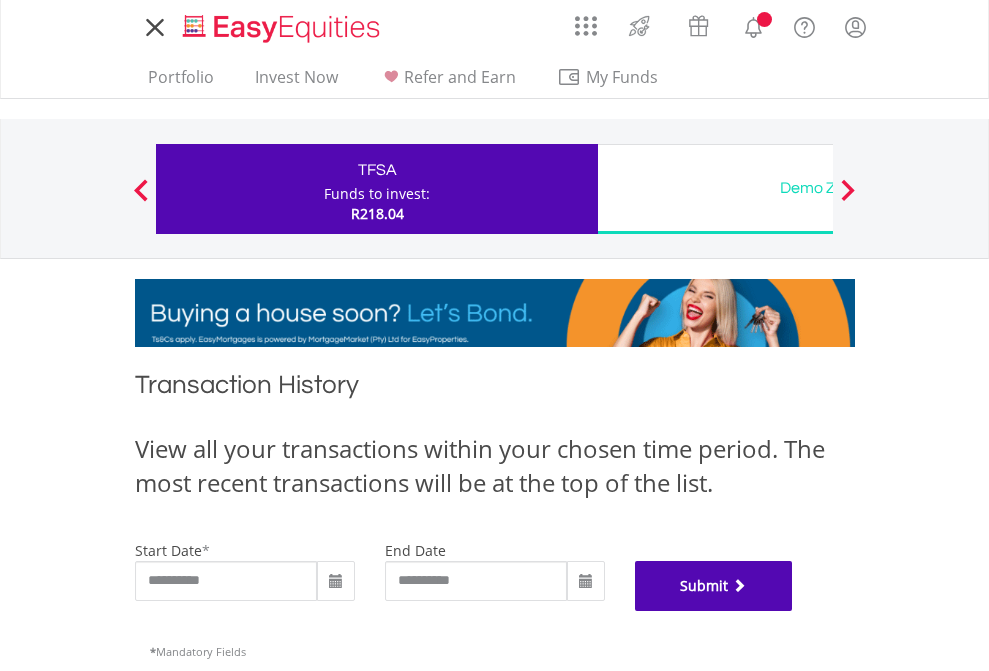 click on "Submit" at bounding box center (714, 586) 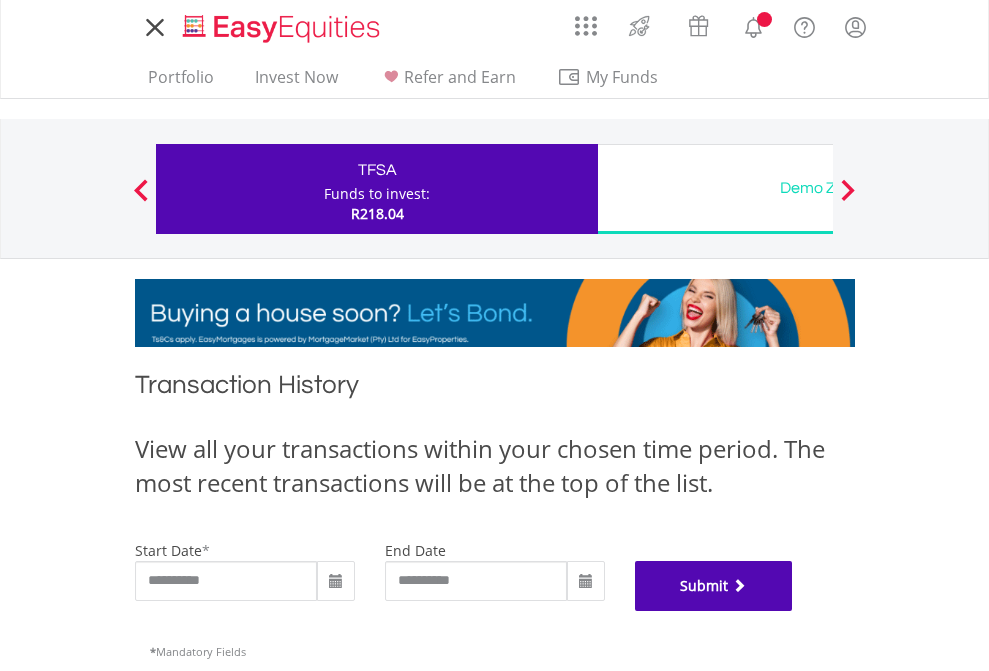 scroll, scrollTop: 811, scrollLeft: 0, axis: vertical 